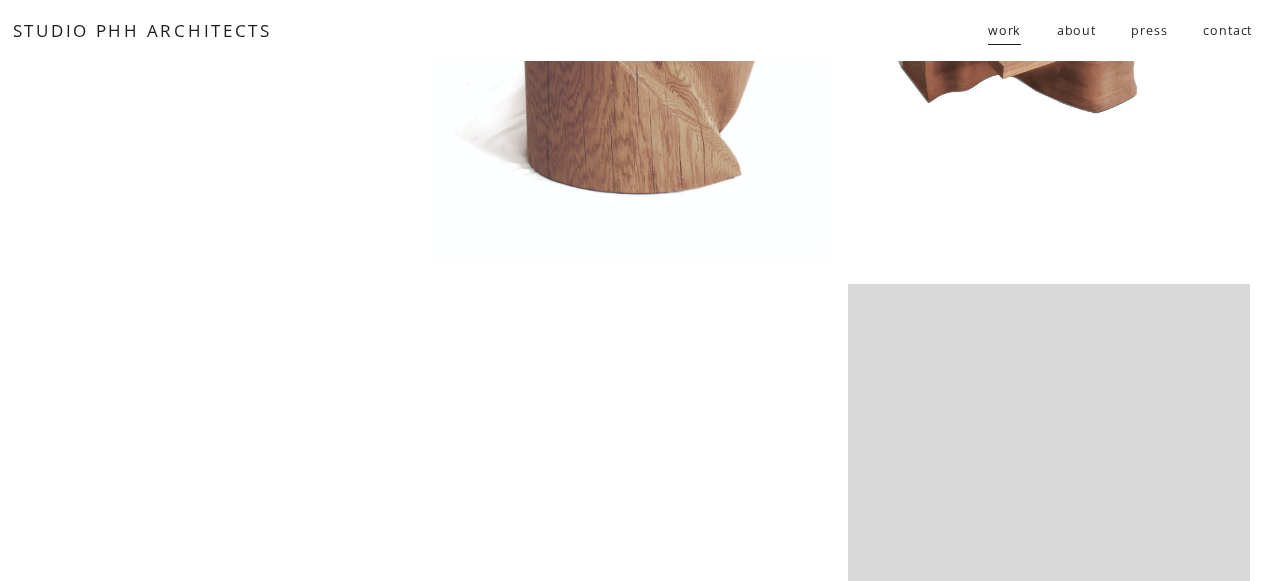 scroll, scrollTop: 0, scrollLeft: 0, axis: both 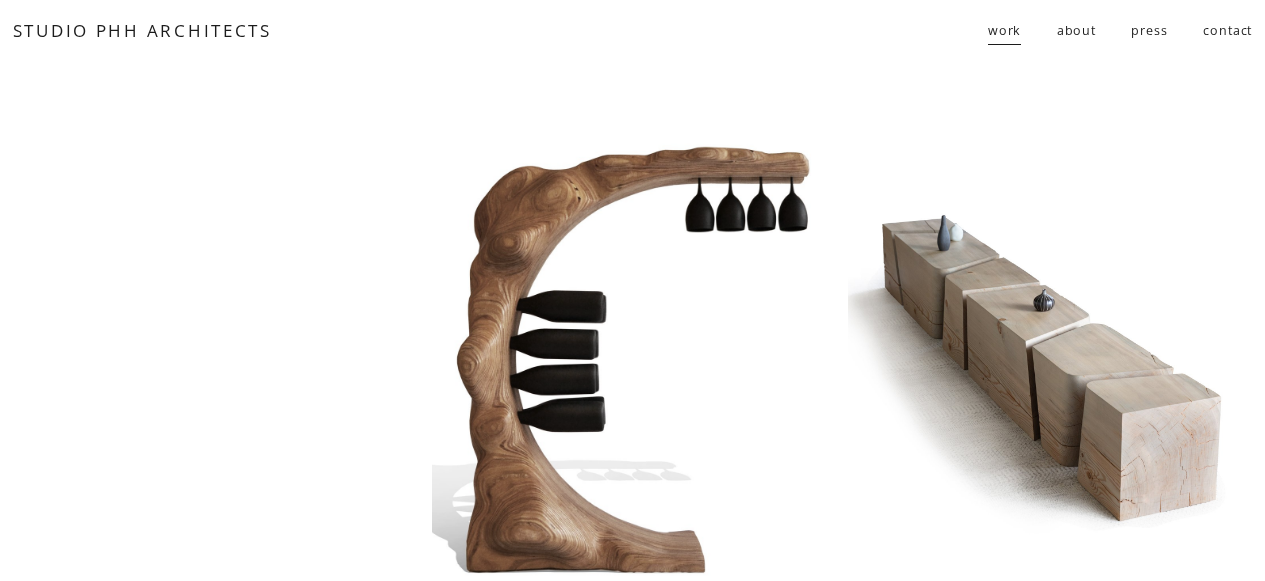 click on "about" at bounding box center [1076, 31] 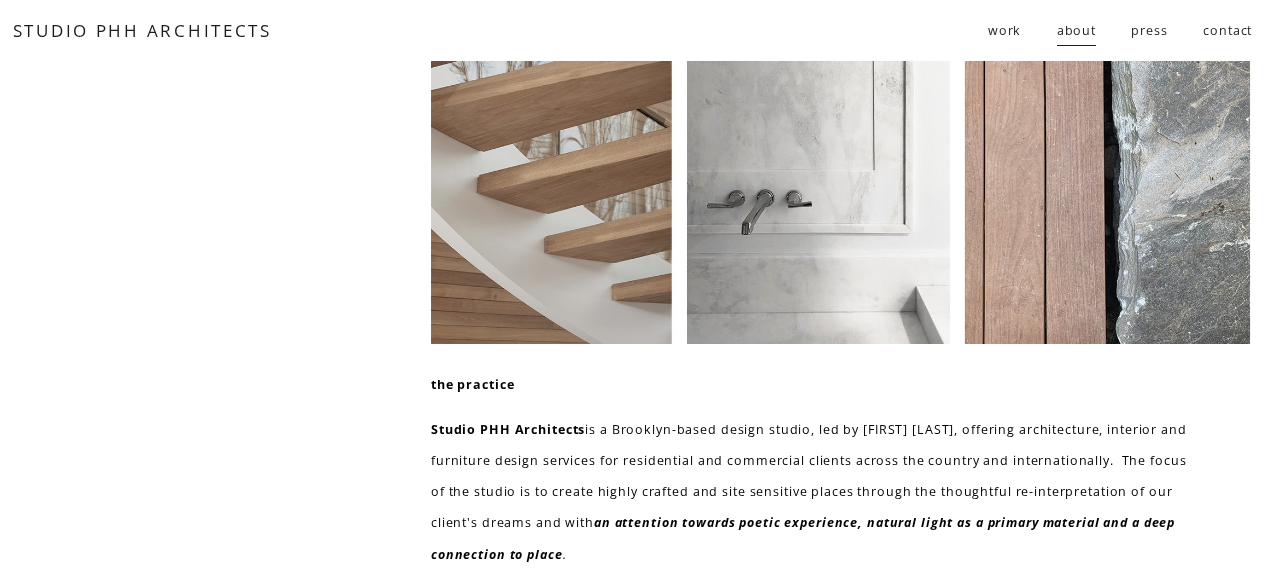 scroll, scrollTop: 0, scrollLeft: 0, axis: both 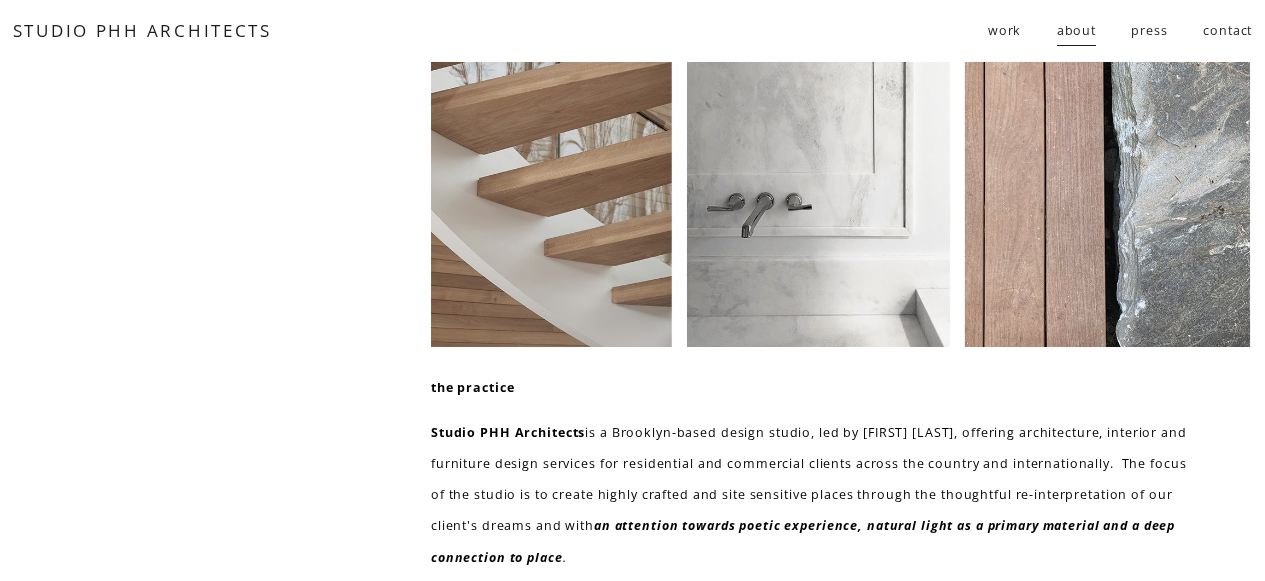 click on "press" at bounding box center (1149, 31) 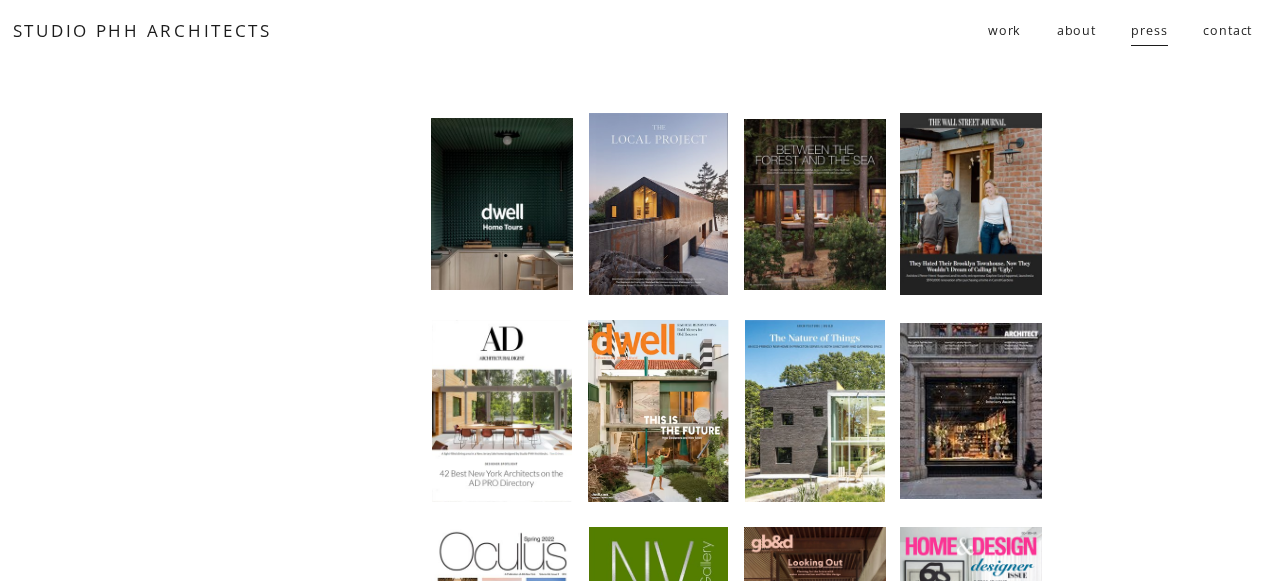 scroll, scrollTop: 0, scrollLeft: 0, axis: both 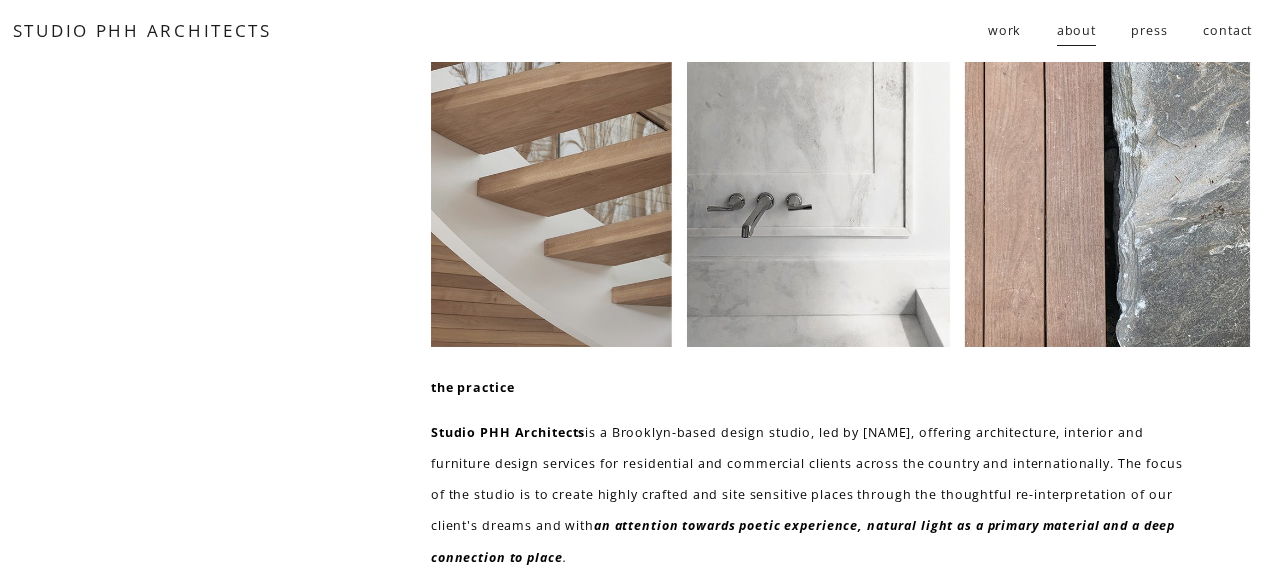 click on "public" at bounding box center (0, 0) 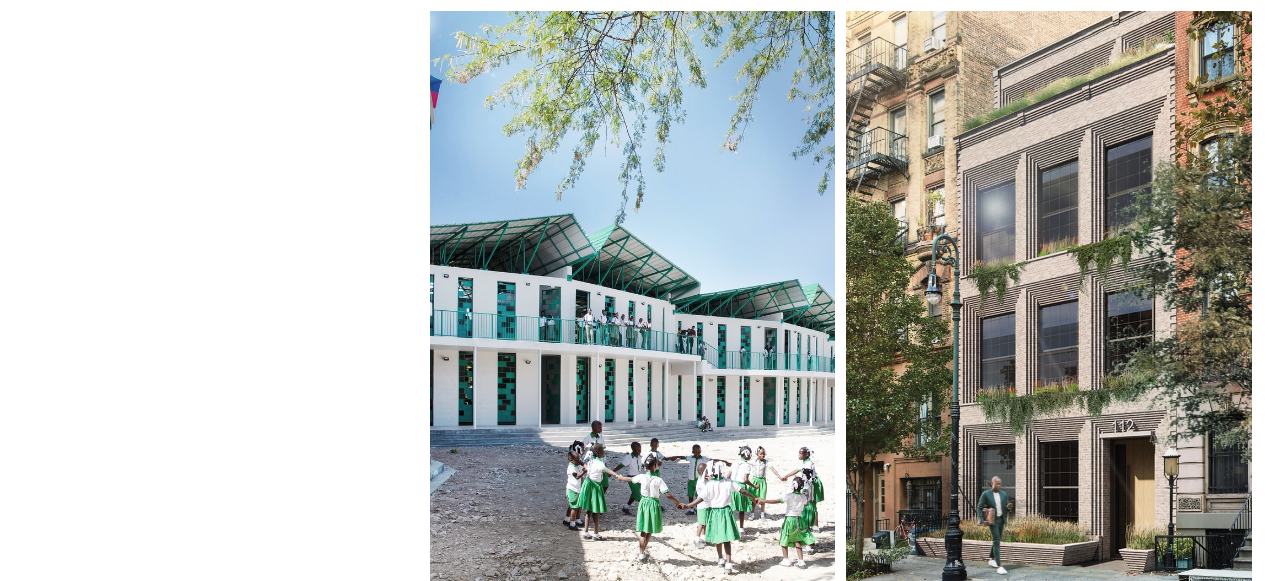 scroll, scrollTop: 115, scrollLeft: 0, axis: vertical 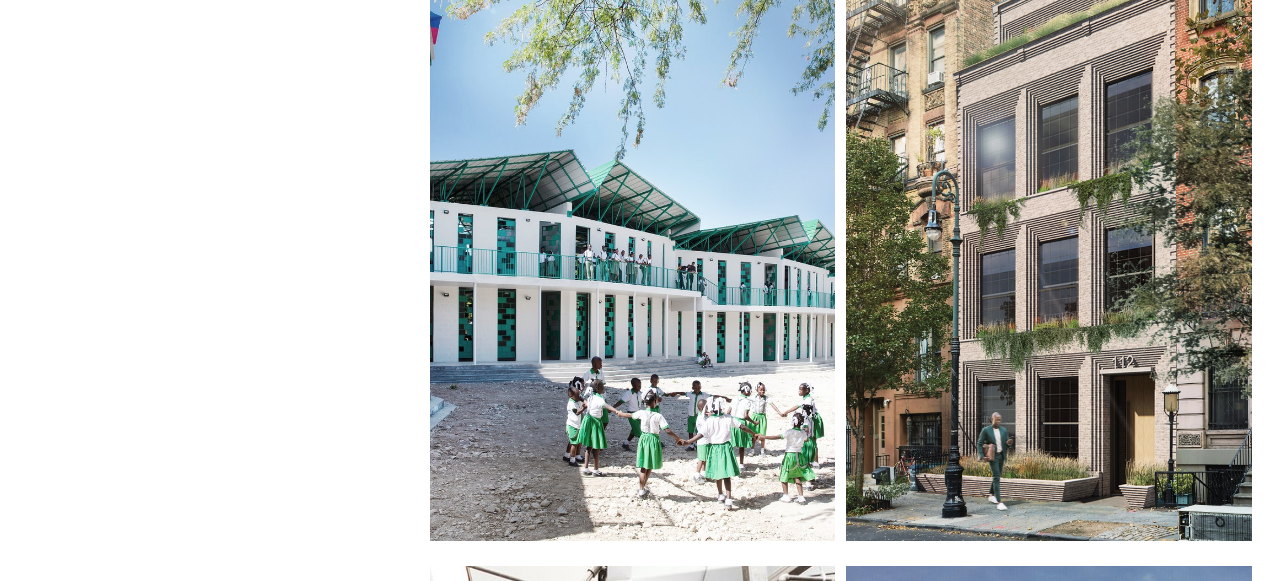 click at bounding box center (633, 244) 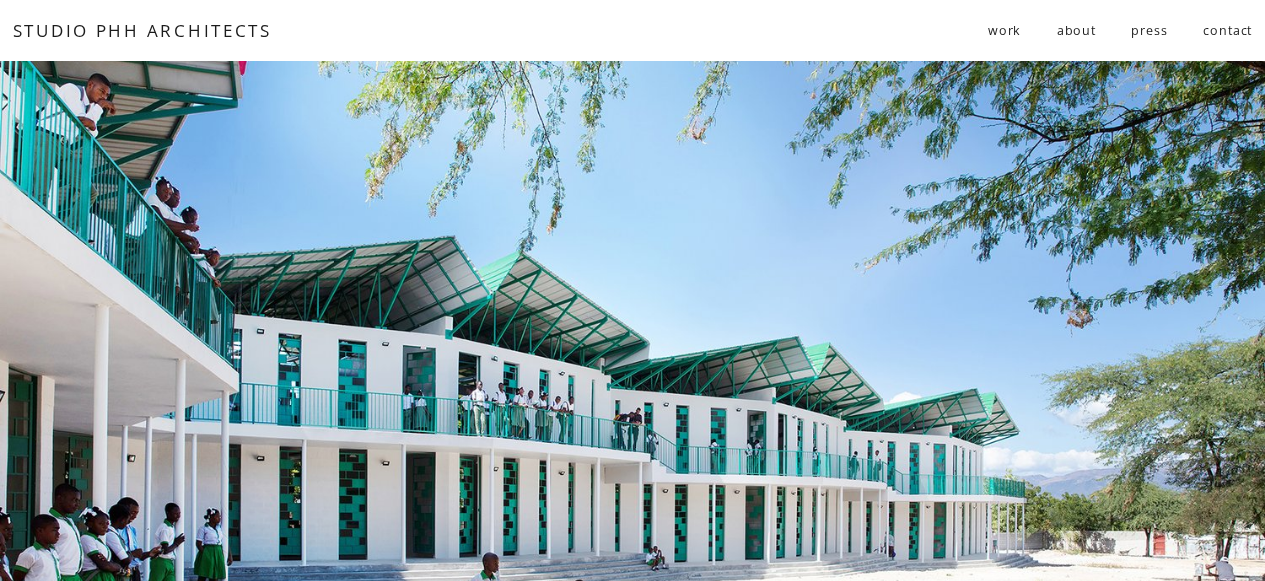 scroll, scrollTop: 0, scrollLeft: 0, axis: both 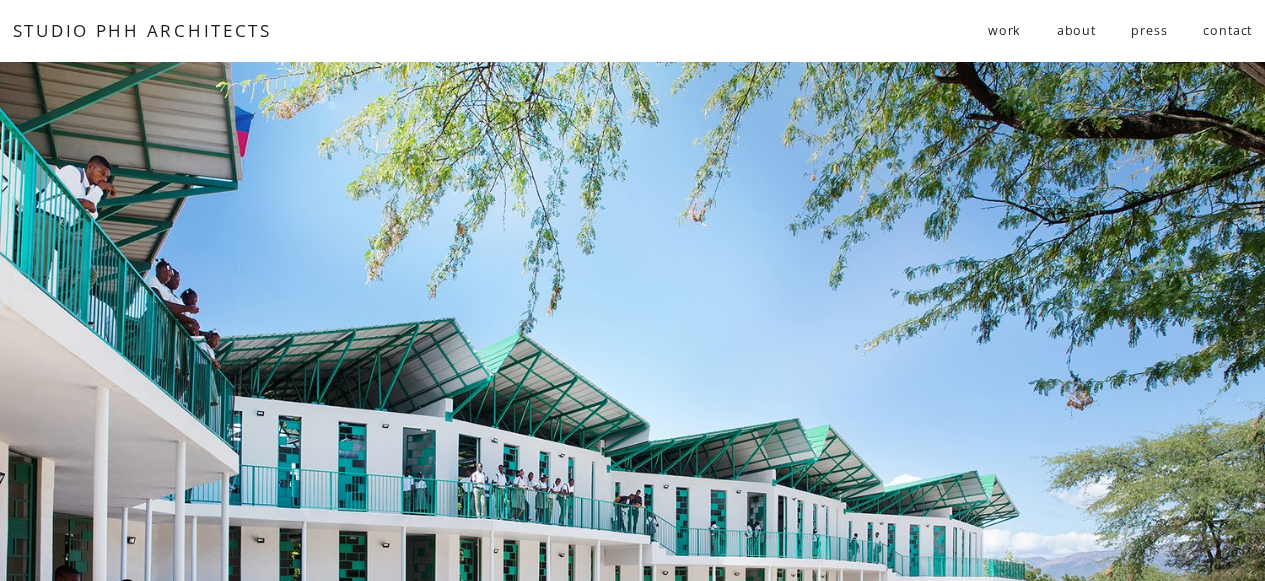 click on "public" at bounding box center (0, 0) 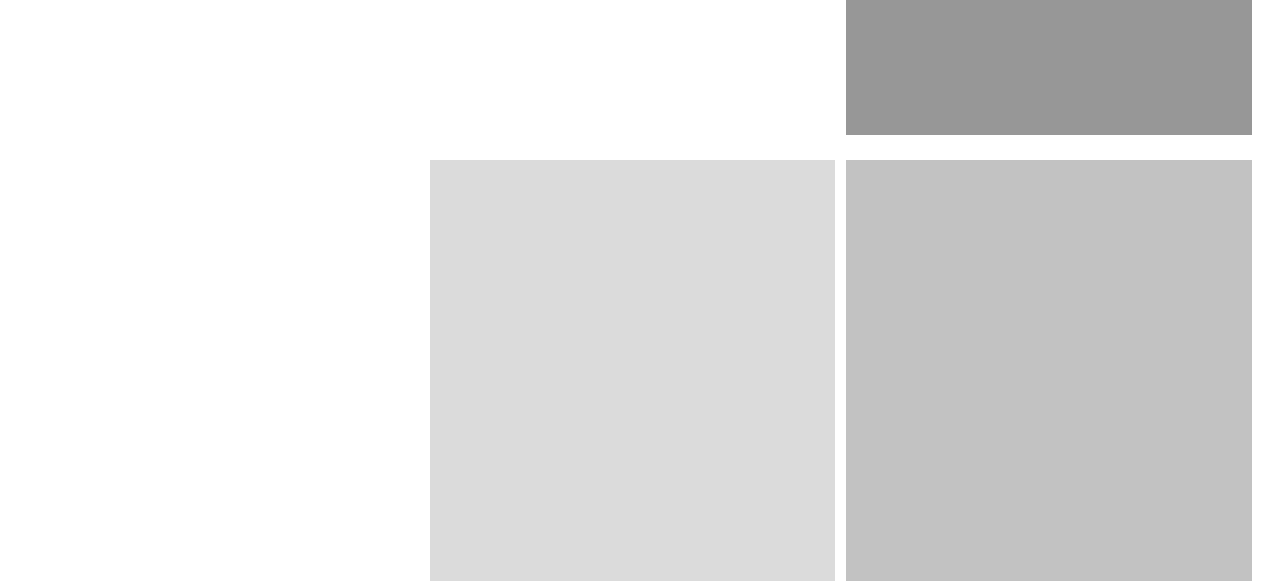 scroll, scrollTop: 1766, scrollLeft: 0, axis: vertical 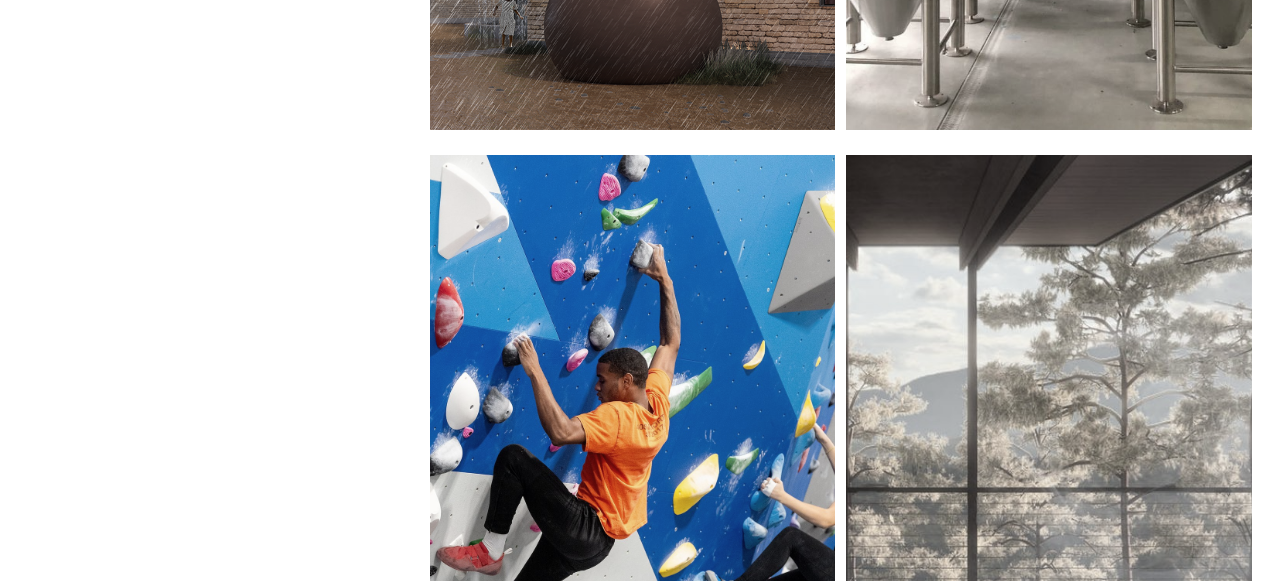 click at bounding box center (1049, -168) 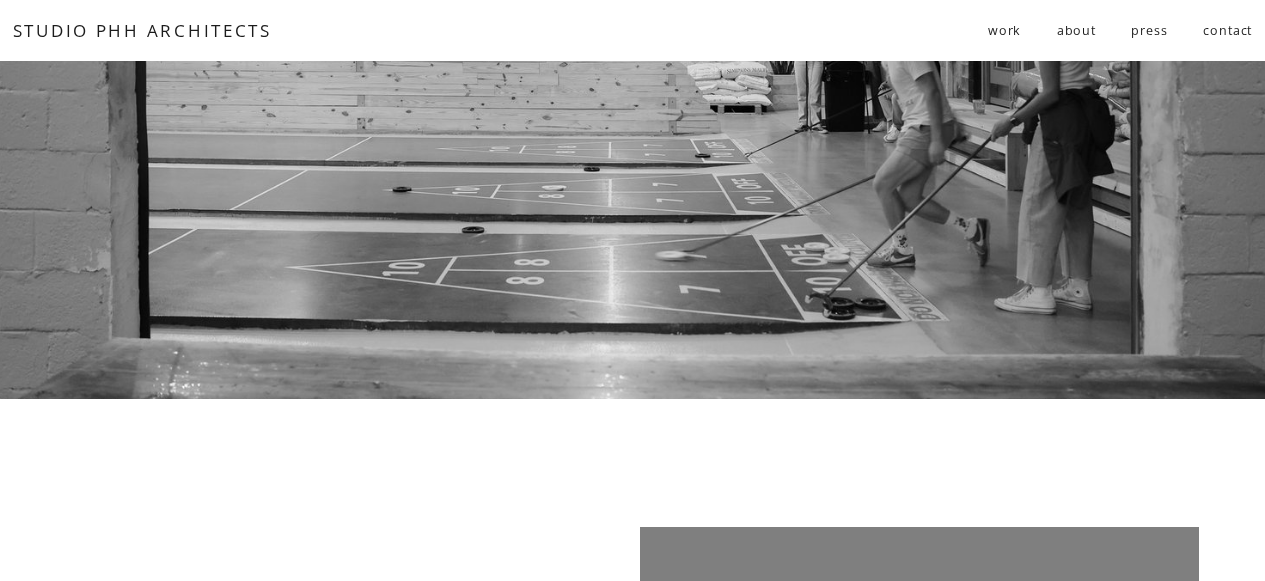 scroll, scrollTop: 0, scrollLeft: 0, axis: both 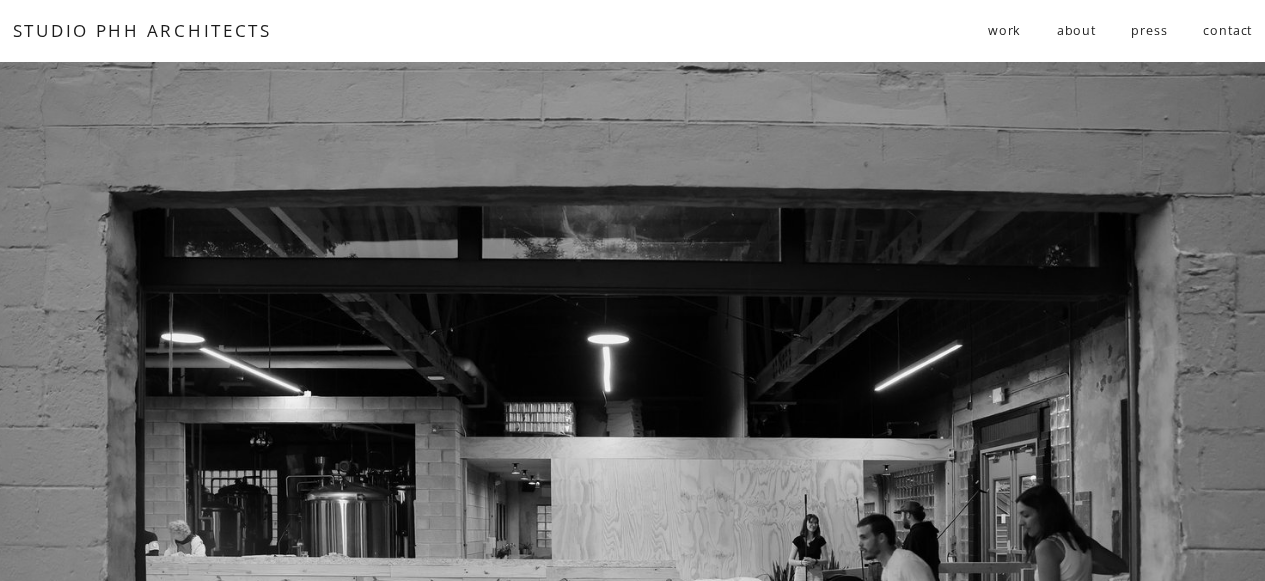 click on "press" at bounding box center [1149, 31] 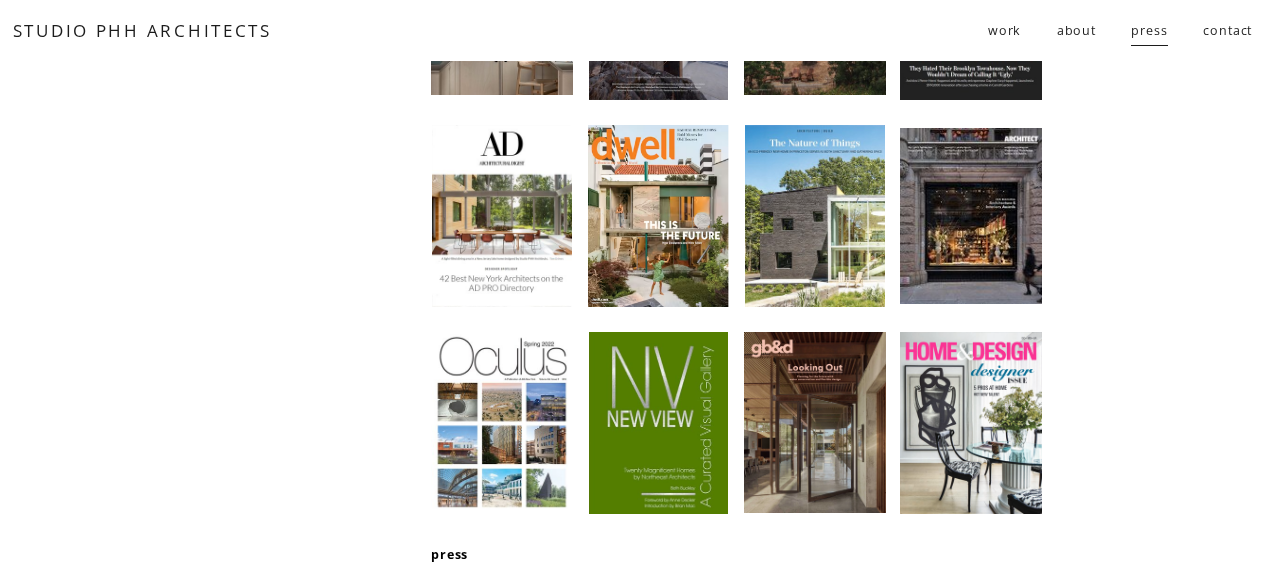 scroll, scrollTop: 0, scrollLeft: 0, axis: both 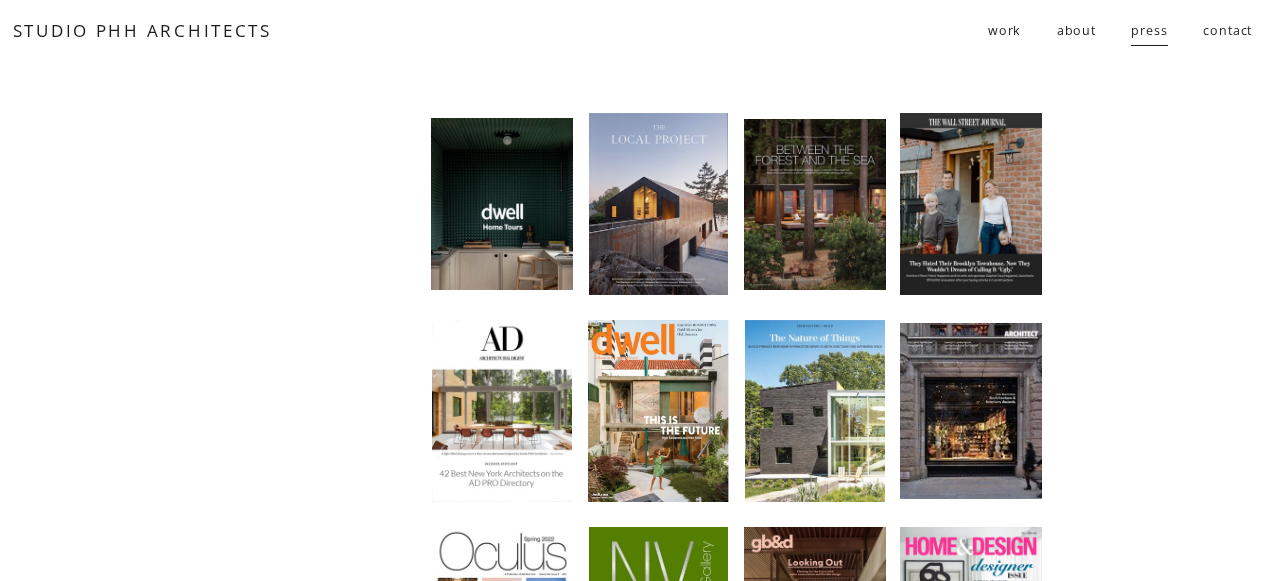 click on "about" at bounding box center [1076, 31] 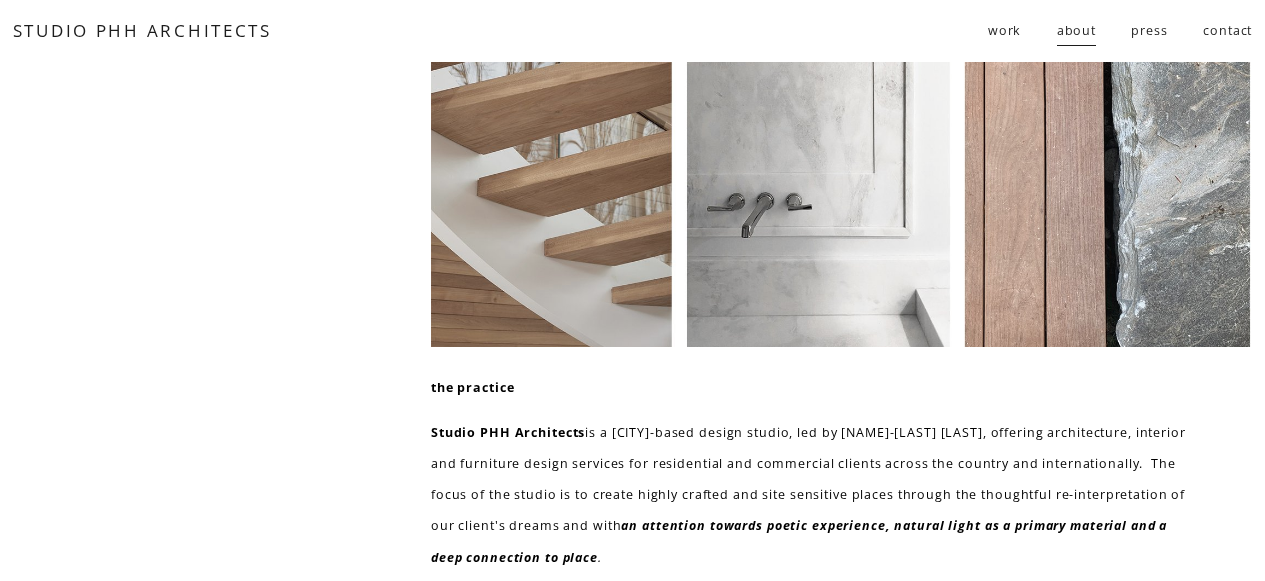 scroll, scrollTop: 0, scrollLeft: 0, axis: both 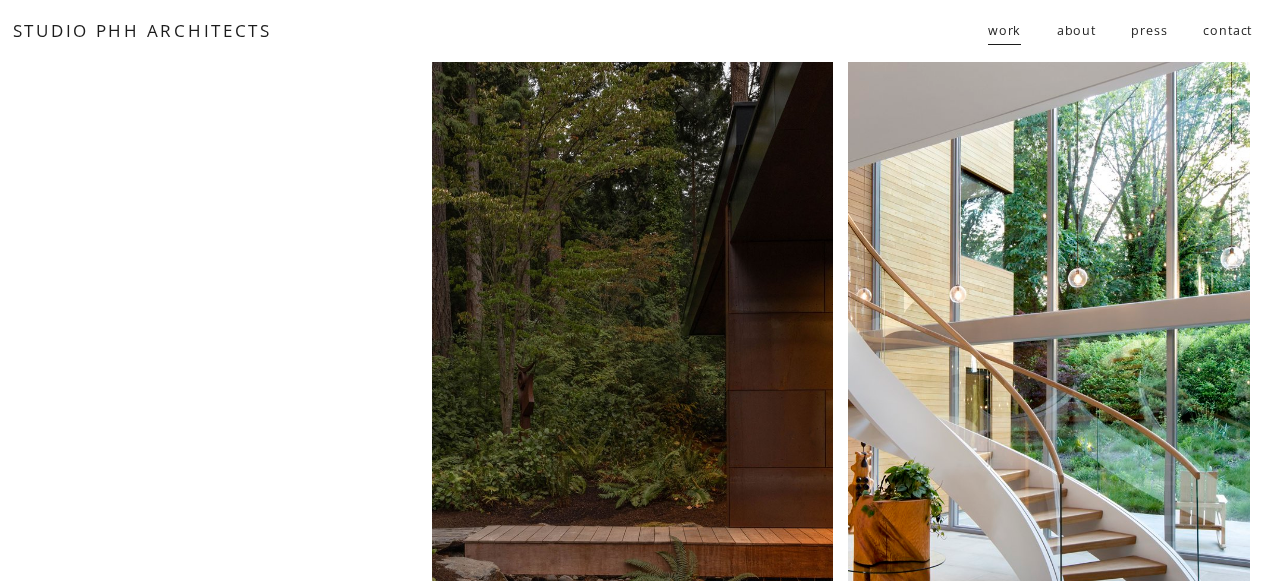 click at bounding box center (1049, 359) 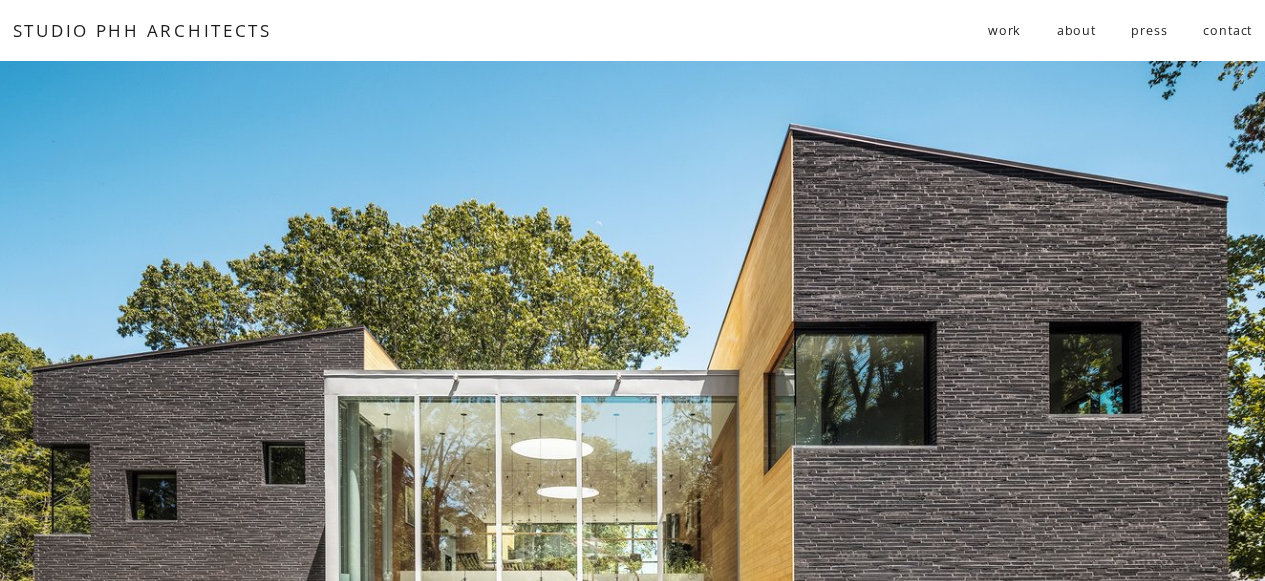 scroll, scrollTop: 0, scrollLeft: 0, axis: both 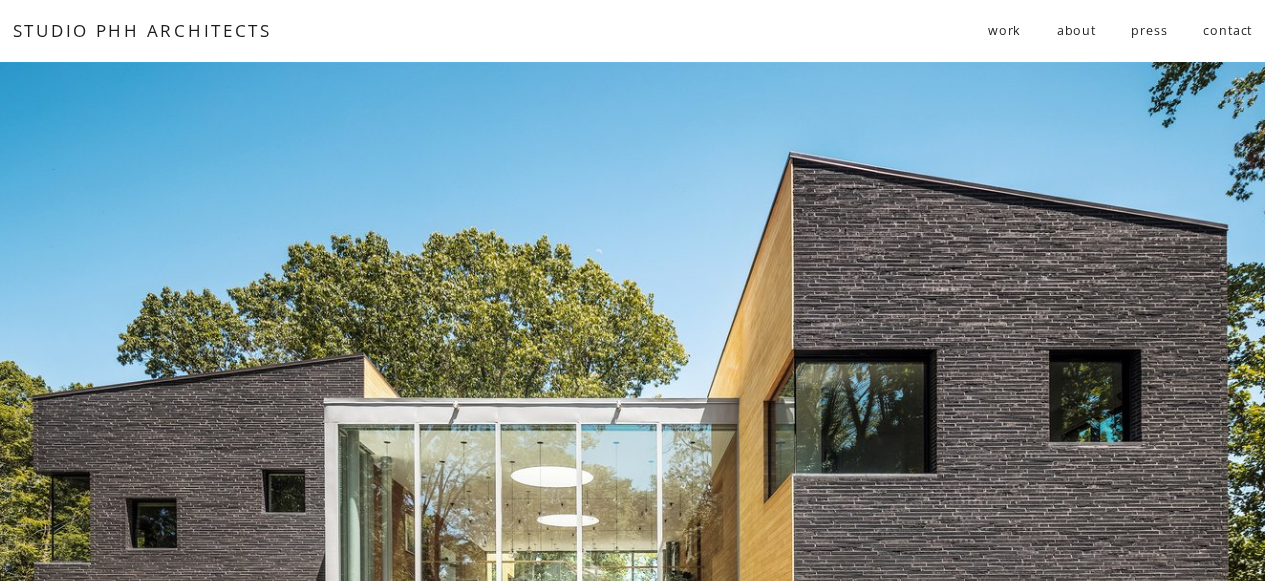 click on "residential" at bounding box center [0, 0] 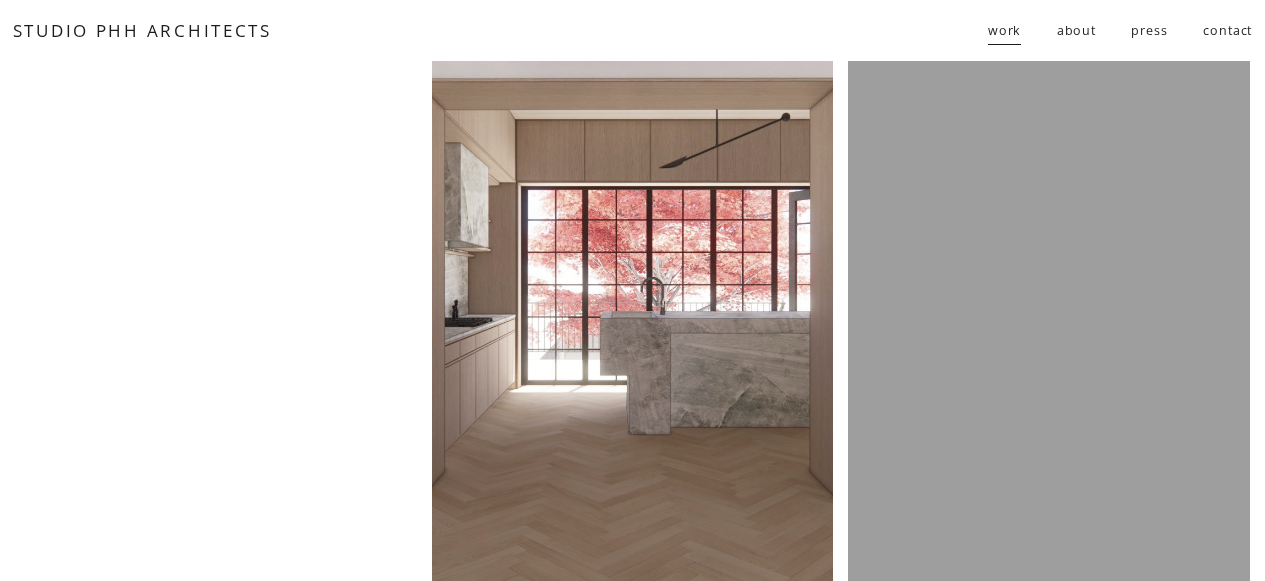 scroll, scrollTop: 0, scrollLeft: 0, axis: both 